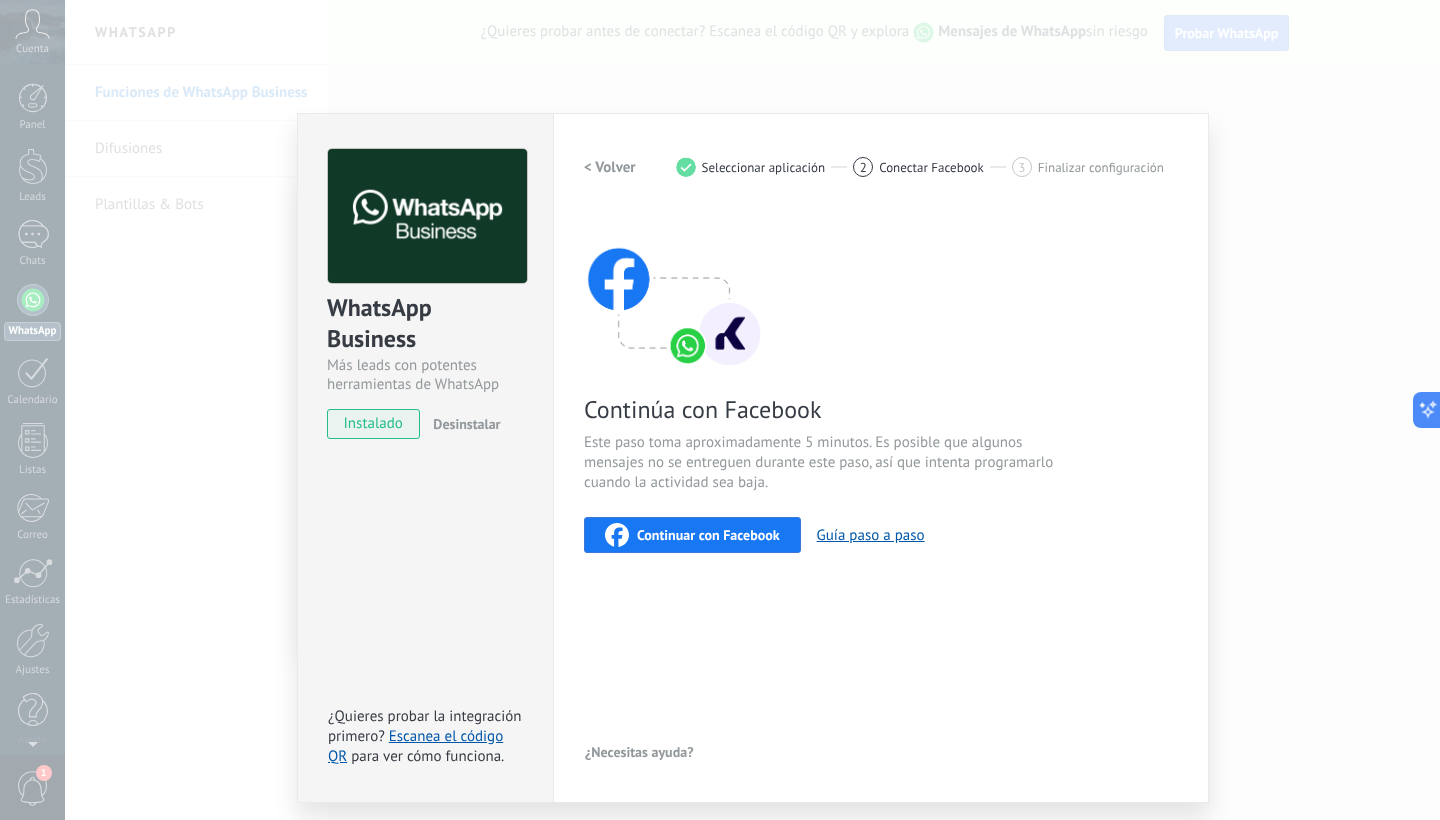 scroll, scrollTop: 0, scrollLeft: 0, axis: both 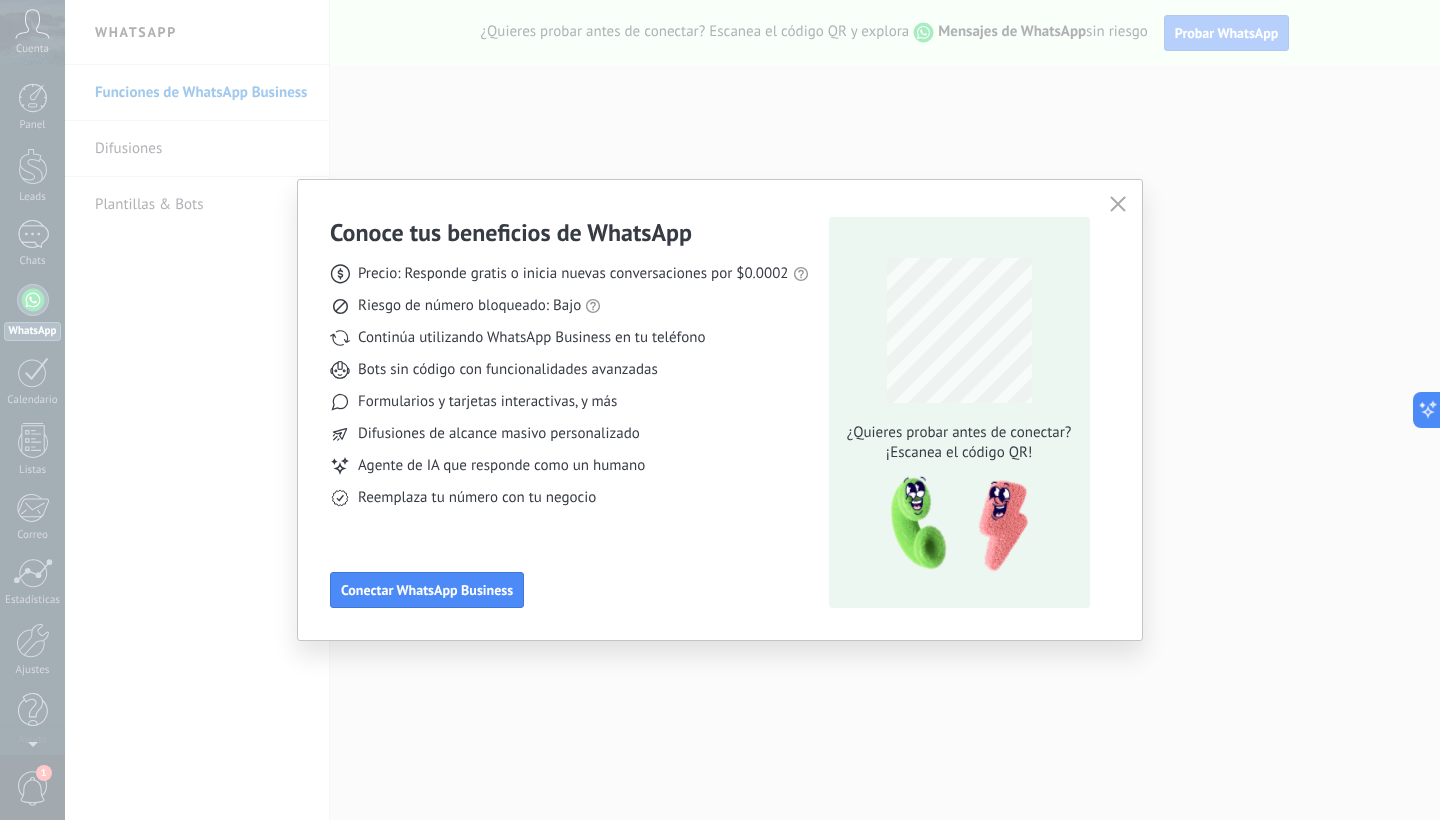 click at bounding box center [1118, 205] 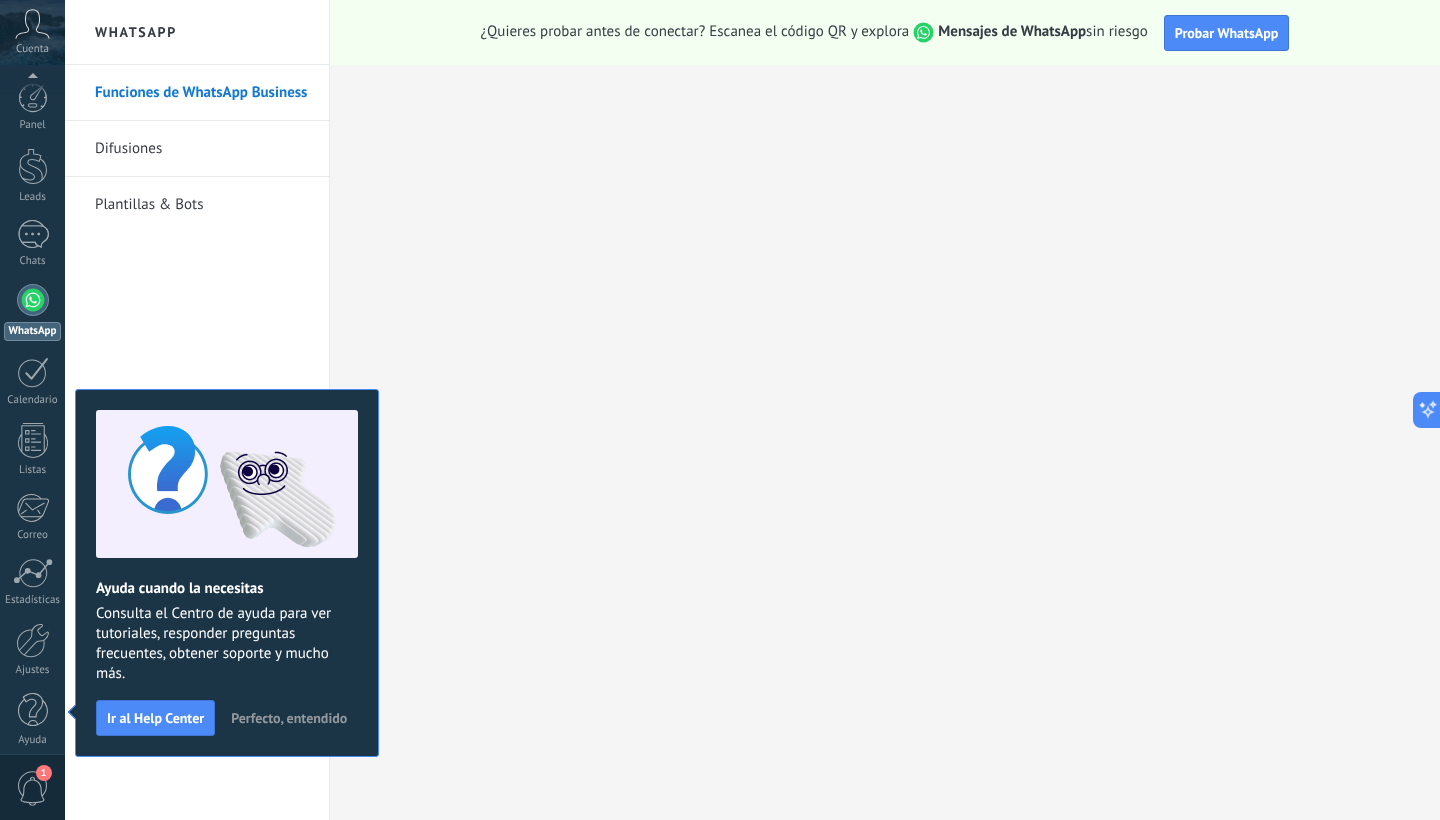 scroll, scrollTop: 12, scrollLeft: 0, axis: vertical 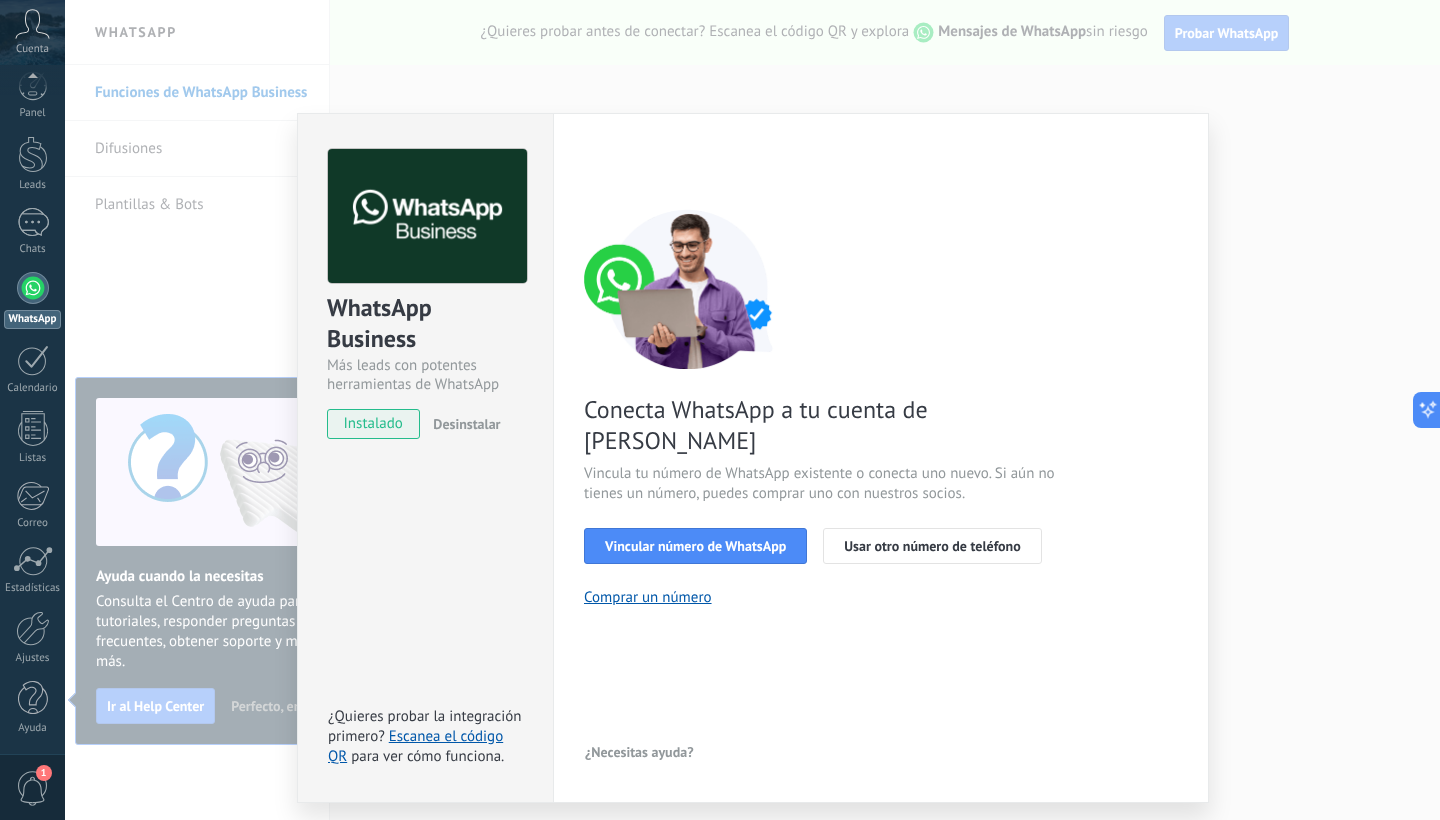 click on "WhatsApp Business Más leads con potentes herramientas de WhatsApp instalado Desinstalar ¿Quieres probar la integración primero?   Escanea el código QR   para ver cómo funciona. Configuraciones Autorizaciones This tab logs the users who have granted integration access to this account. If you want to to remove a user's ability to send requests to the account on behalf of this integration, you can revoke access. If access is revoked from all users, the integration will stop working. This app is installed, but no one has given it access yet. WhatsApp Cloud API más _:  Guardar < Volver 1 Seleccionar aplicación 2 Conectar Facebook  3 Finalizar configuración Conecta WhatsApp a tu cuenta de Kommo Vincula tu número de WhatsApp existente o conecta uno nuevo. Si aún no tienes un número, puedes comprar uno con nuestros socios. Vincular número de WhatsApp Usar otro número de teléfono Comprar un número ¿Necesitas ayuda?" at bounding box center [752, 410] 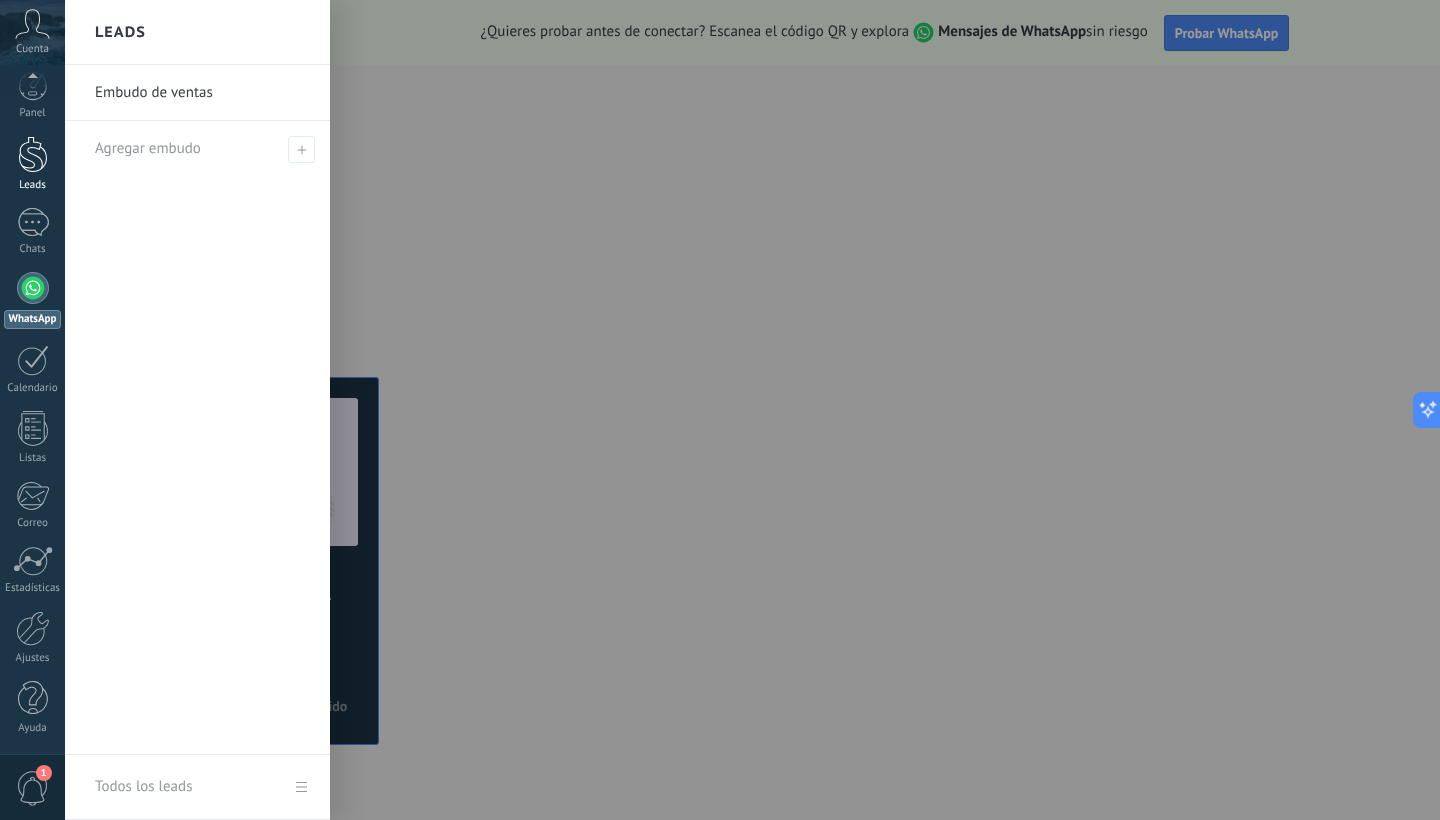 click on "Leads" at bounding box center (32, 164) 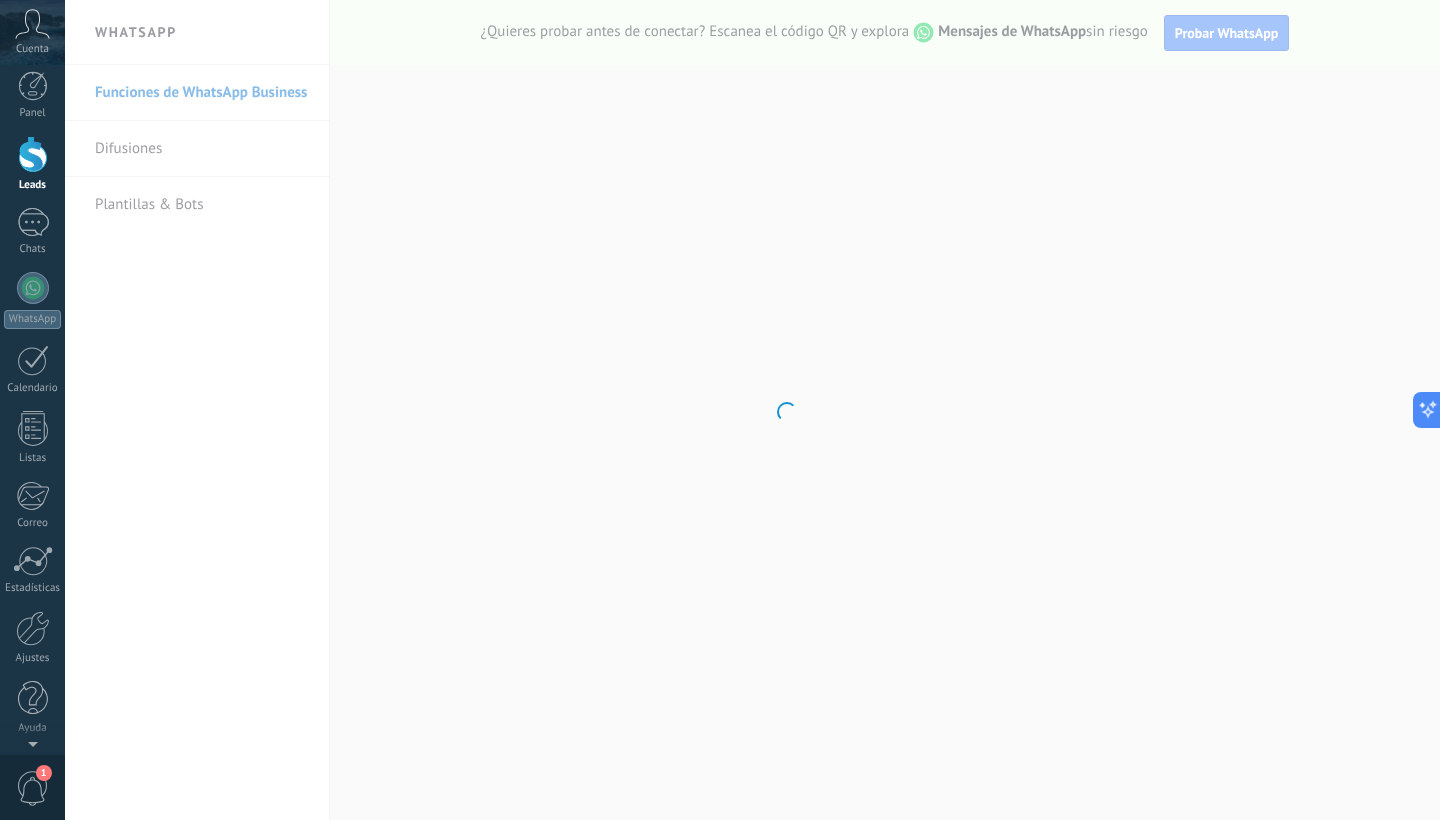 scroll, scrollTop: 0, scrollLeft: 0, axis: both 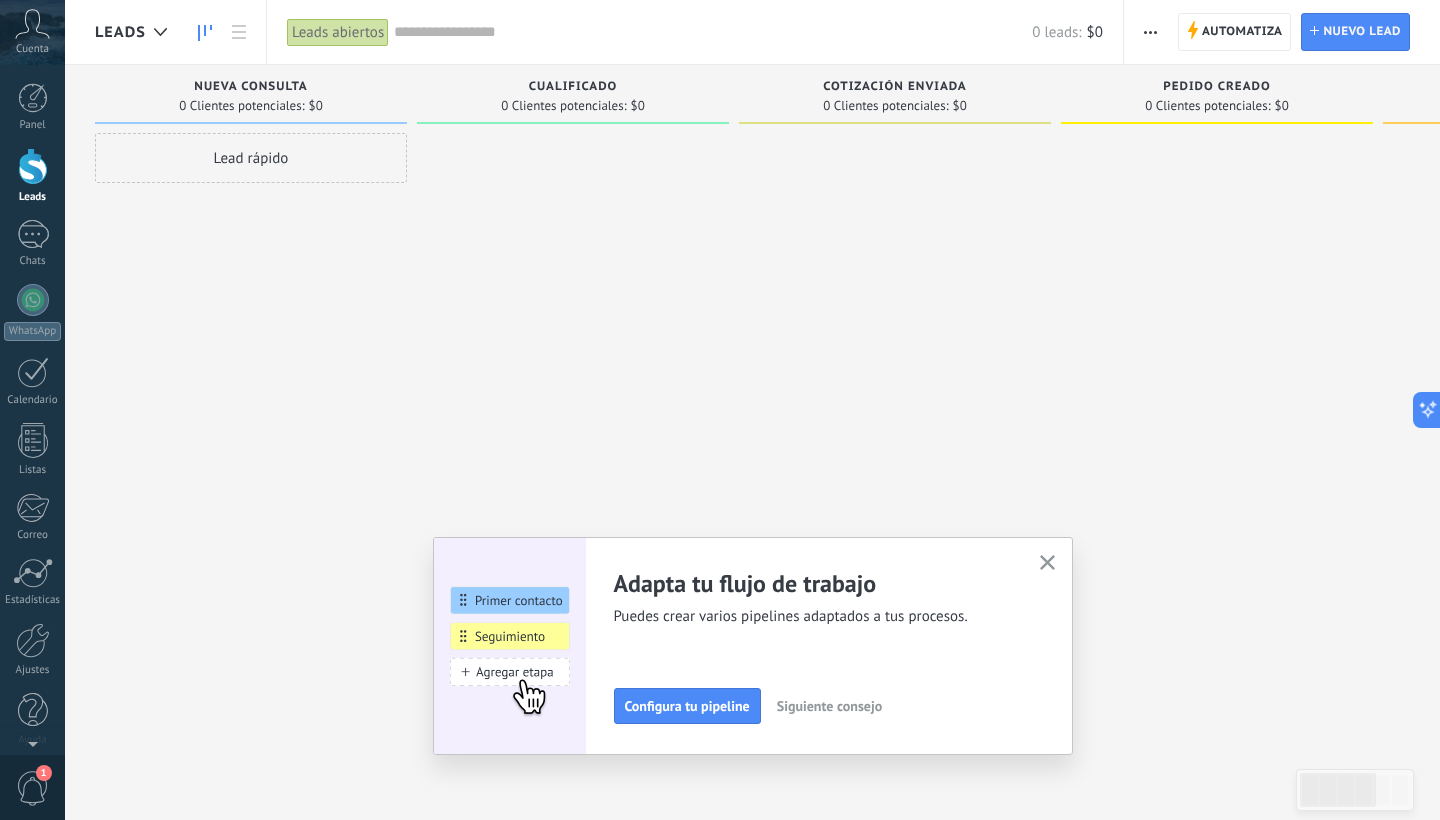 click on "Cuenta" at bounding box center (32, 32) 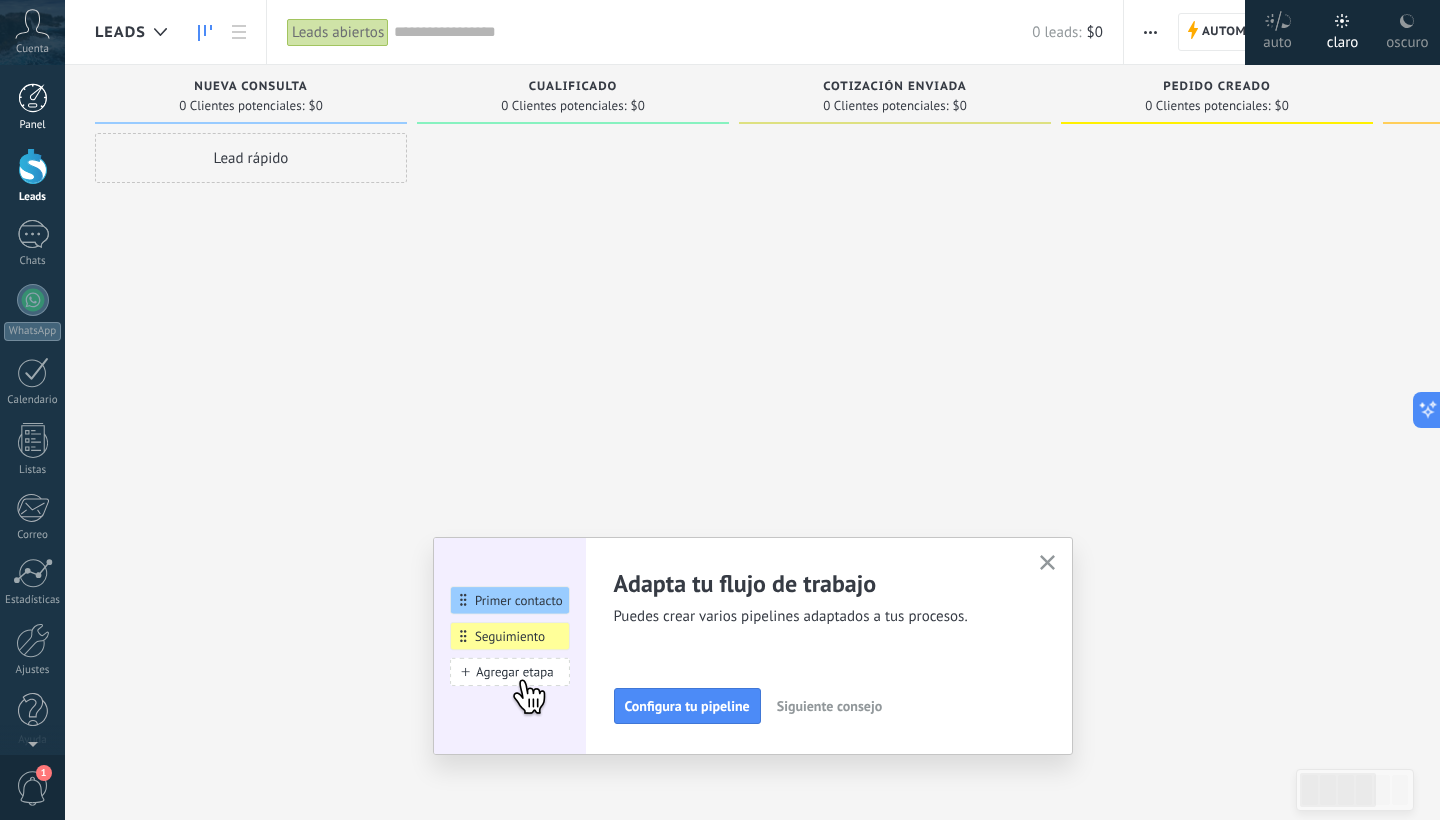 click on "Panel" at bounding box center (32, 107) 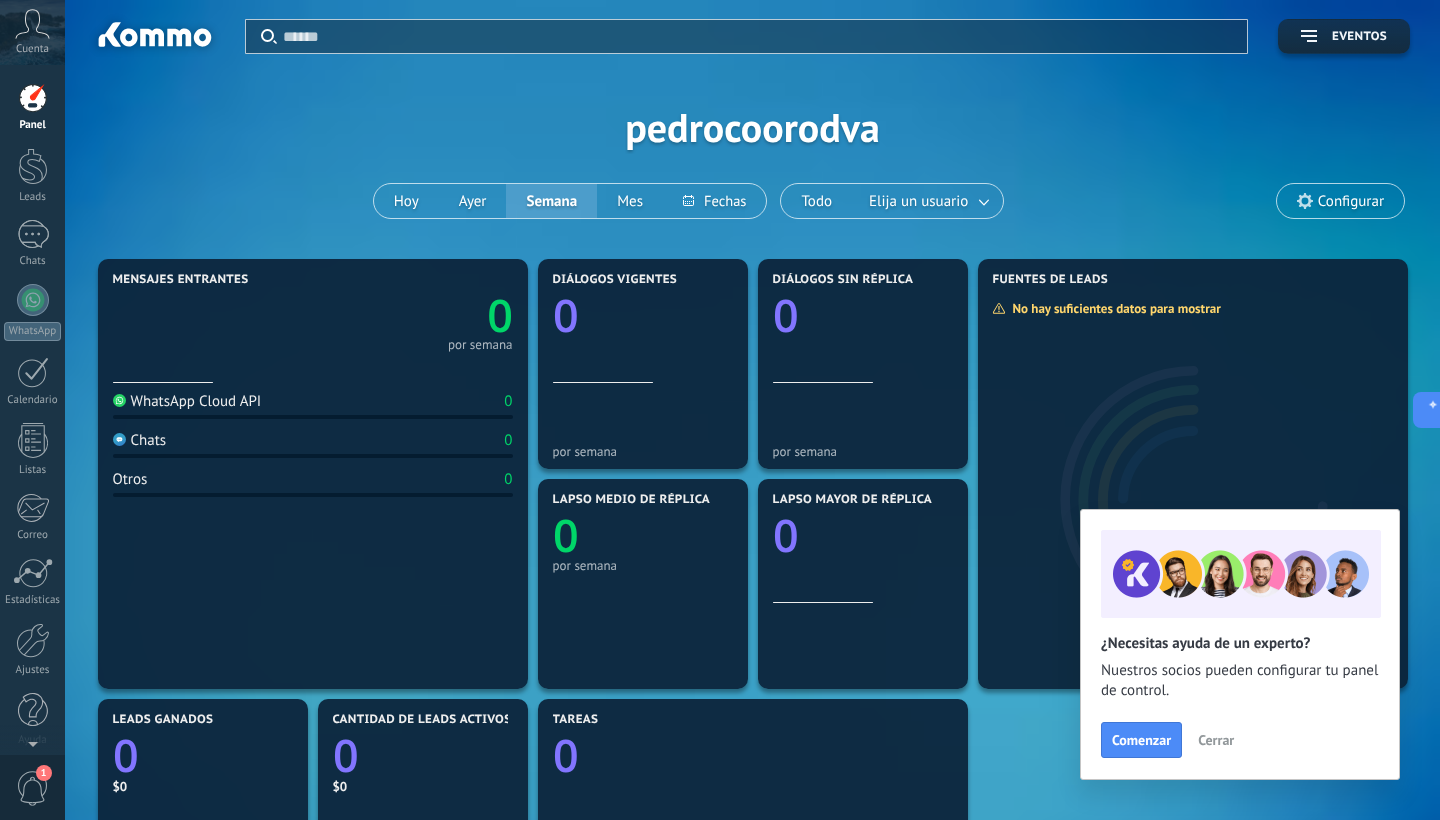scroll, scrollTop: 0, scrollLeft: 0, axis: both 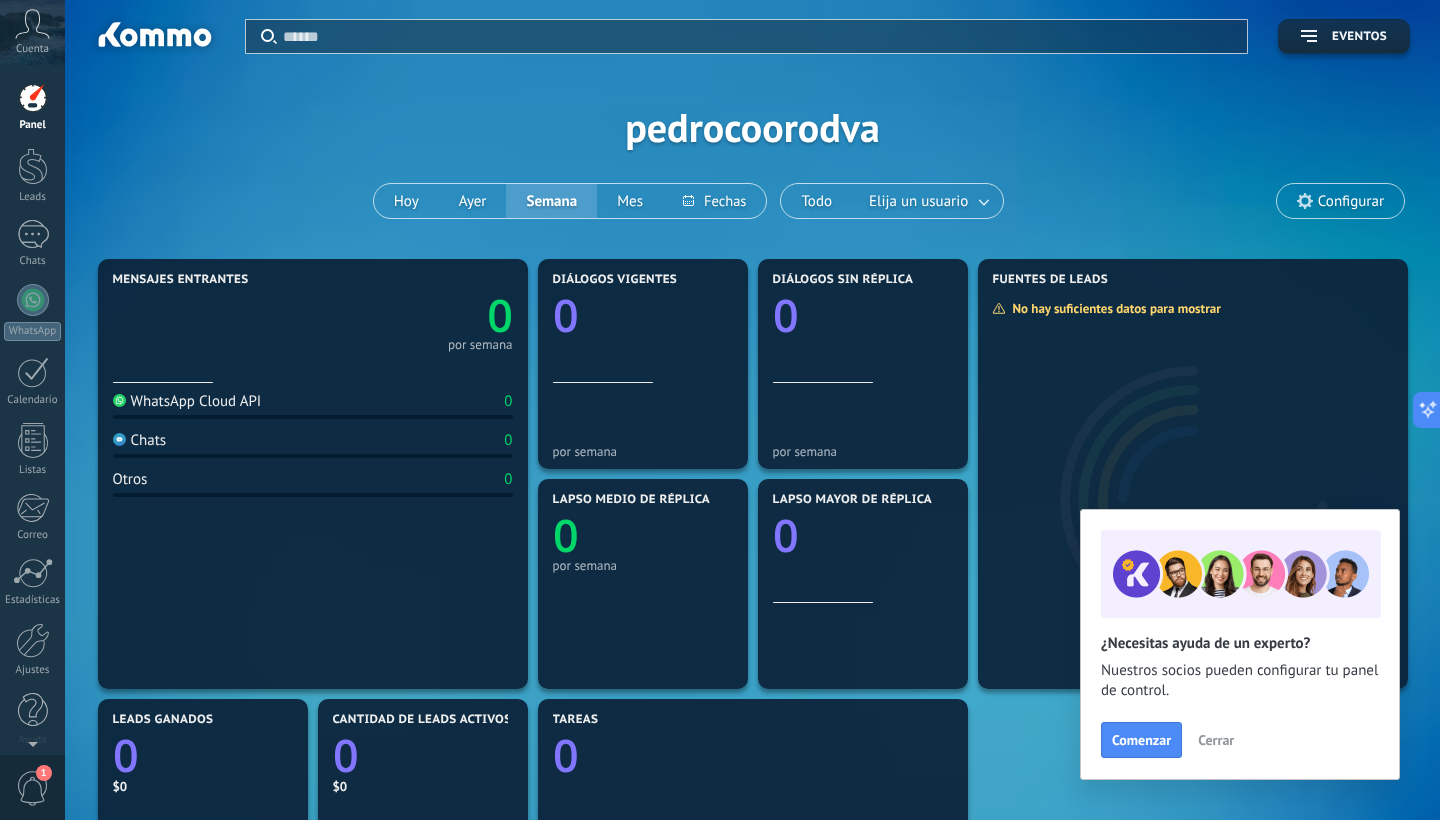 click on "Aplicar Eventos pedrocoorodva [PERSON_NAME] Semana Mes Todo Elija un usuario Configurar" at bounding box center [752, 127] 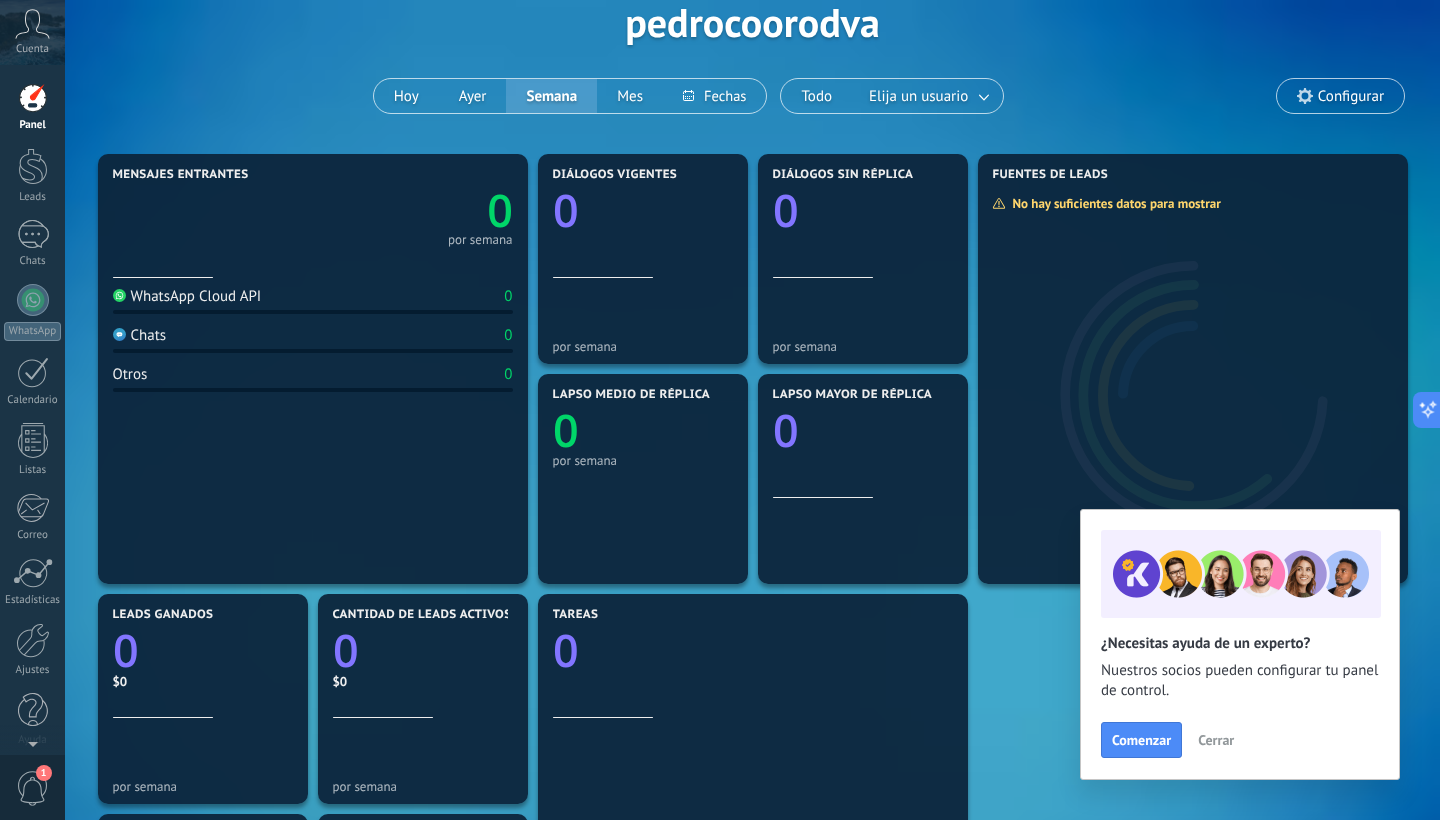 scroll, scrollTop: 104, scrollLeft: 0, axis: vertical 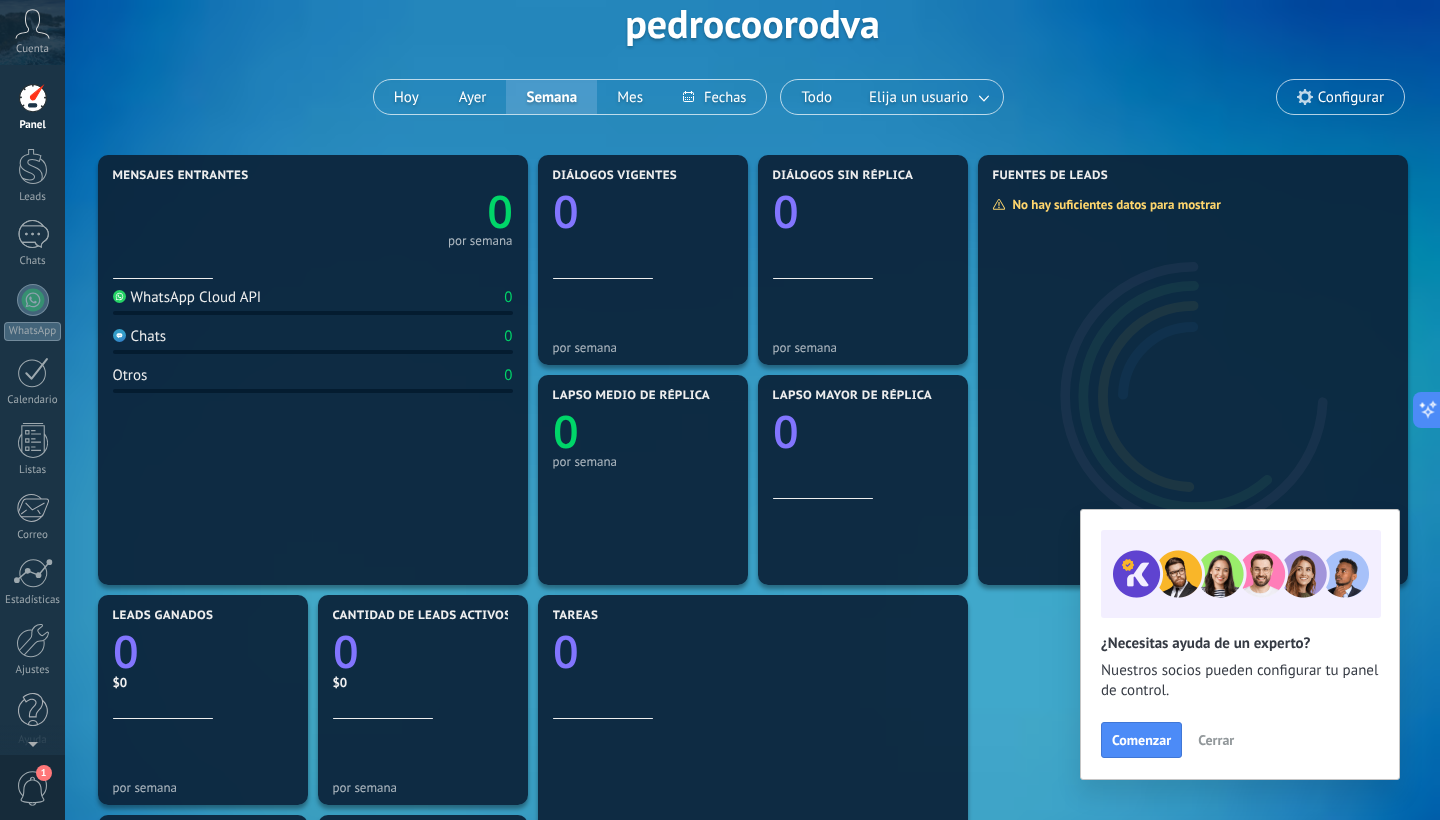 click on "Cerrar" at bounding box center (1216, 740) 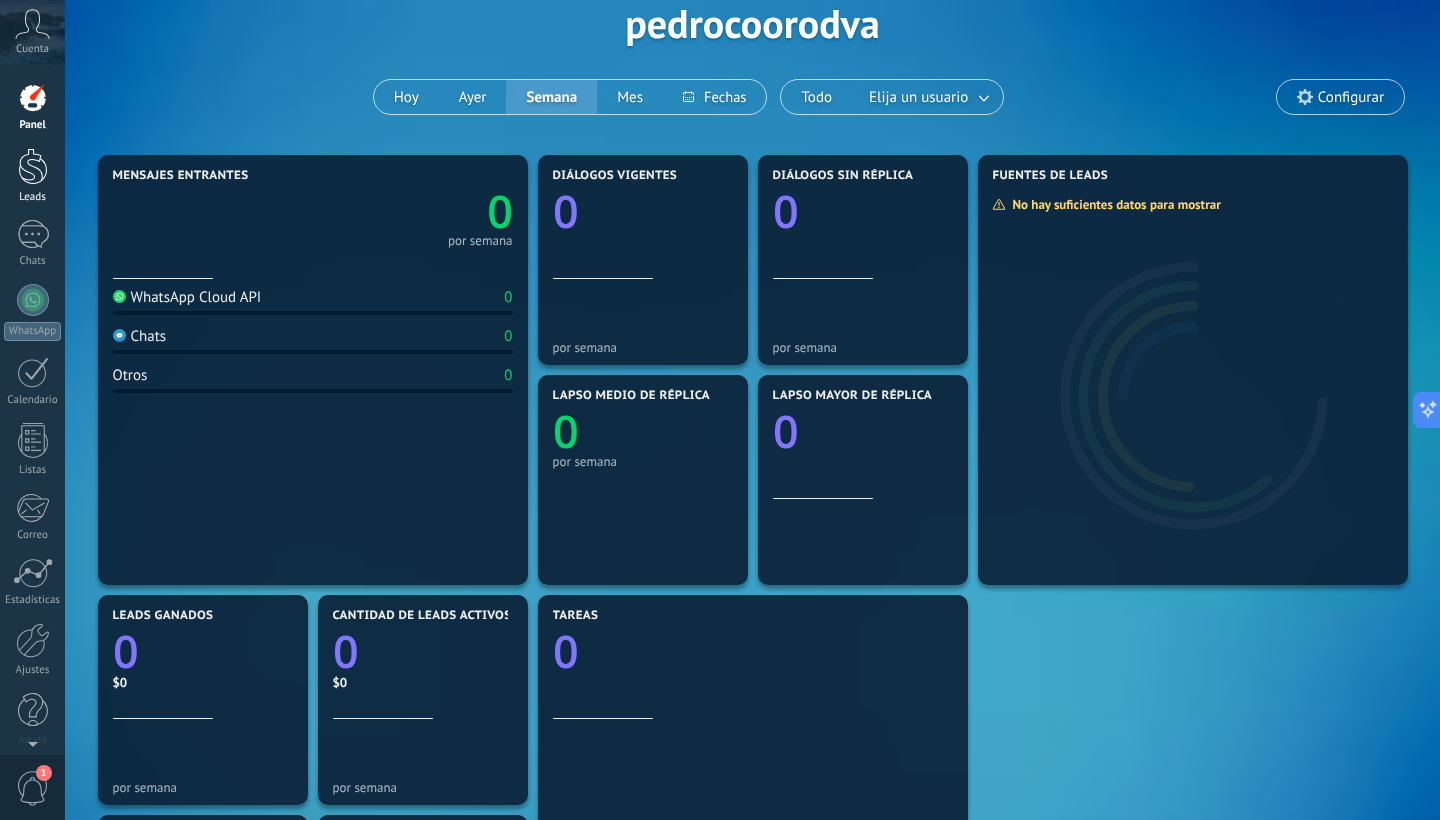 click at bounding box center (33, 166) 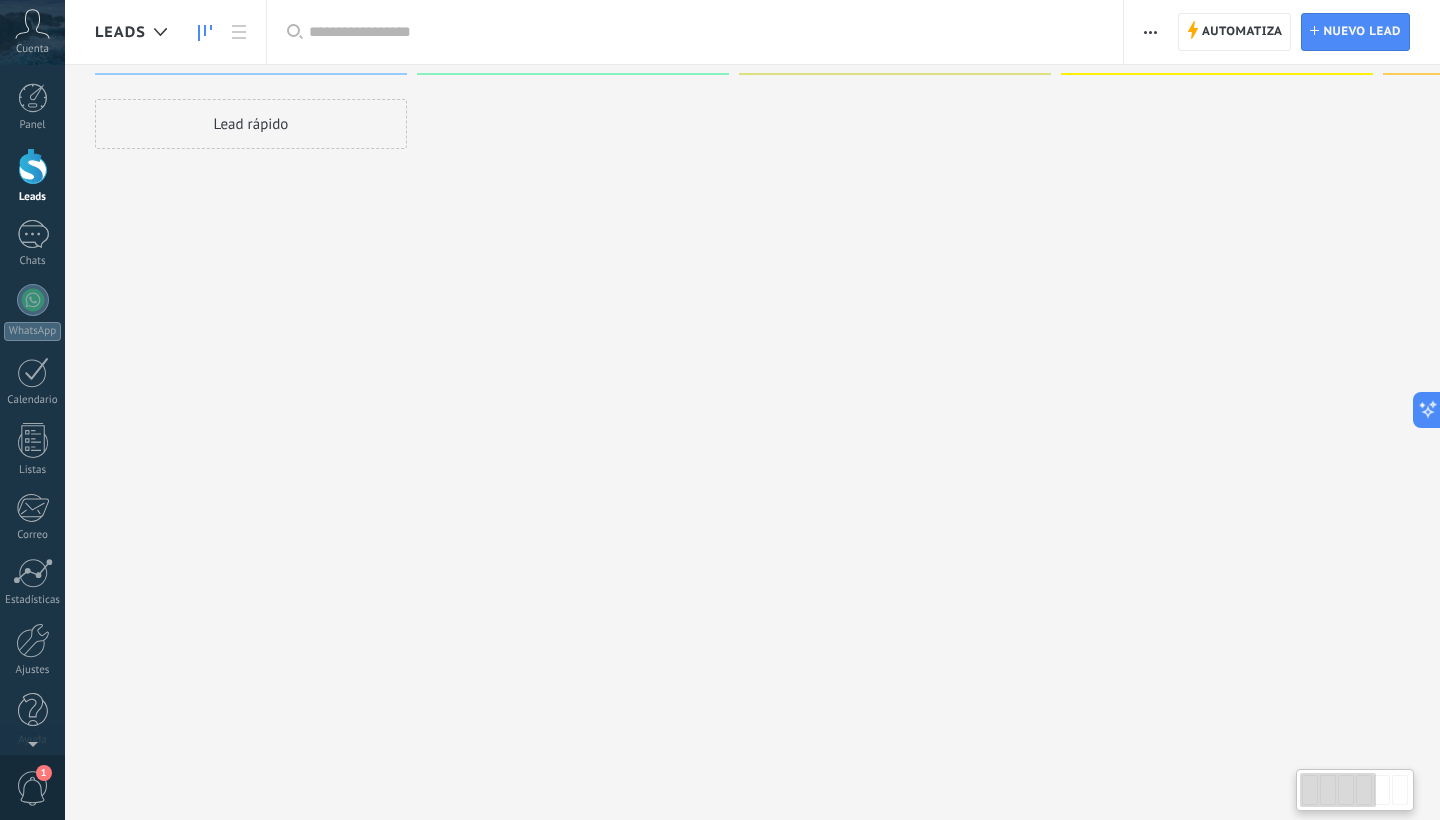 scroll, scrollTop: 0, scrollLeft: 0, axis: both 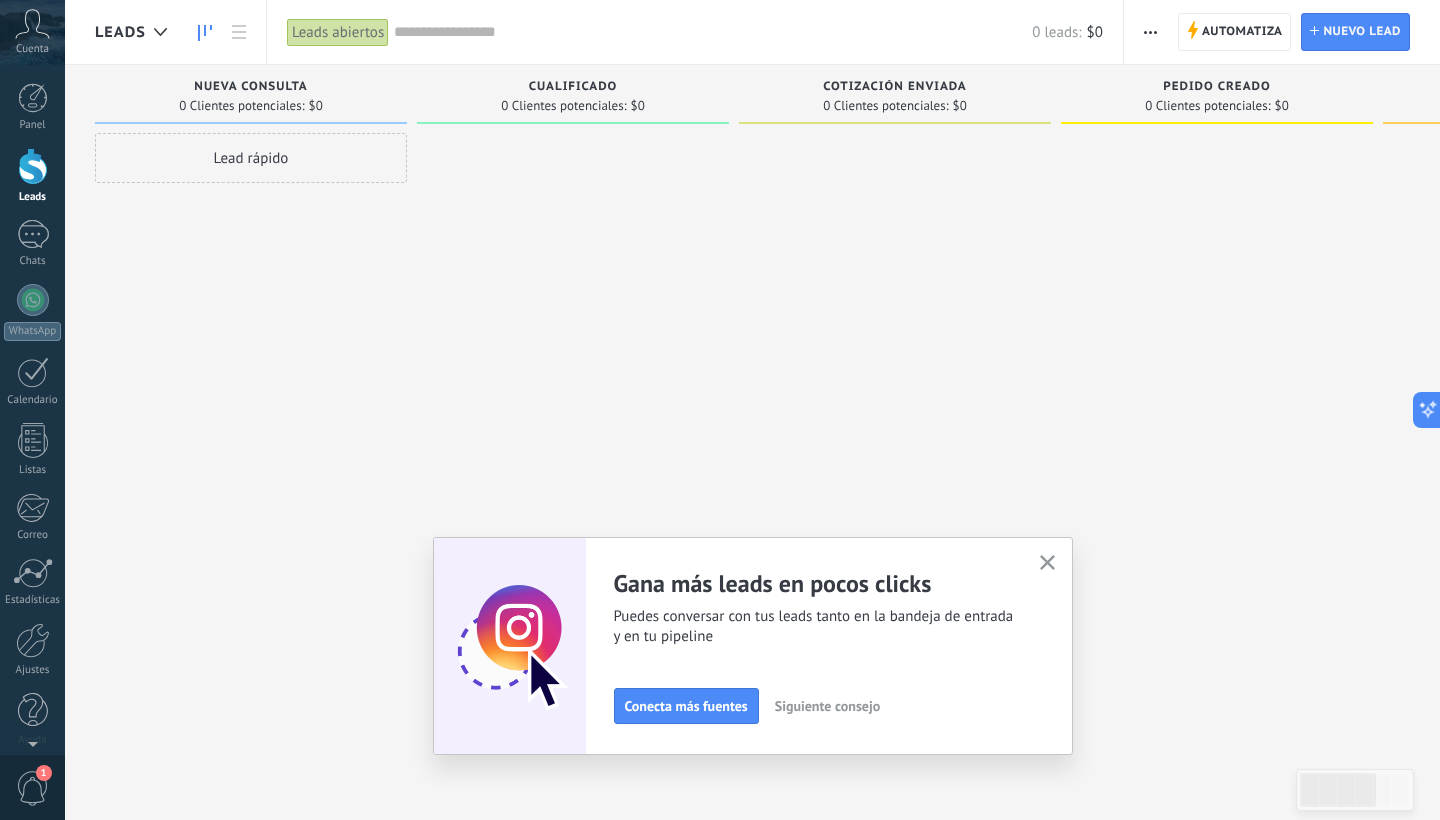 click 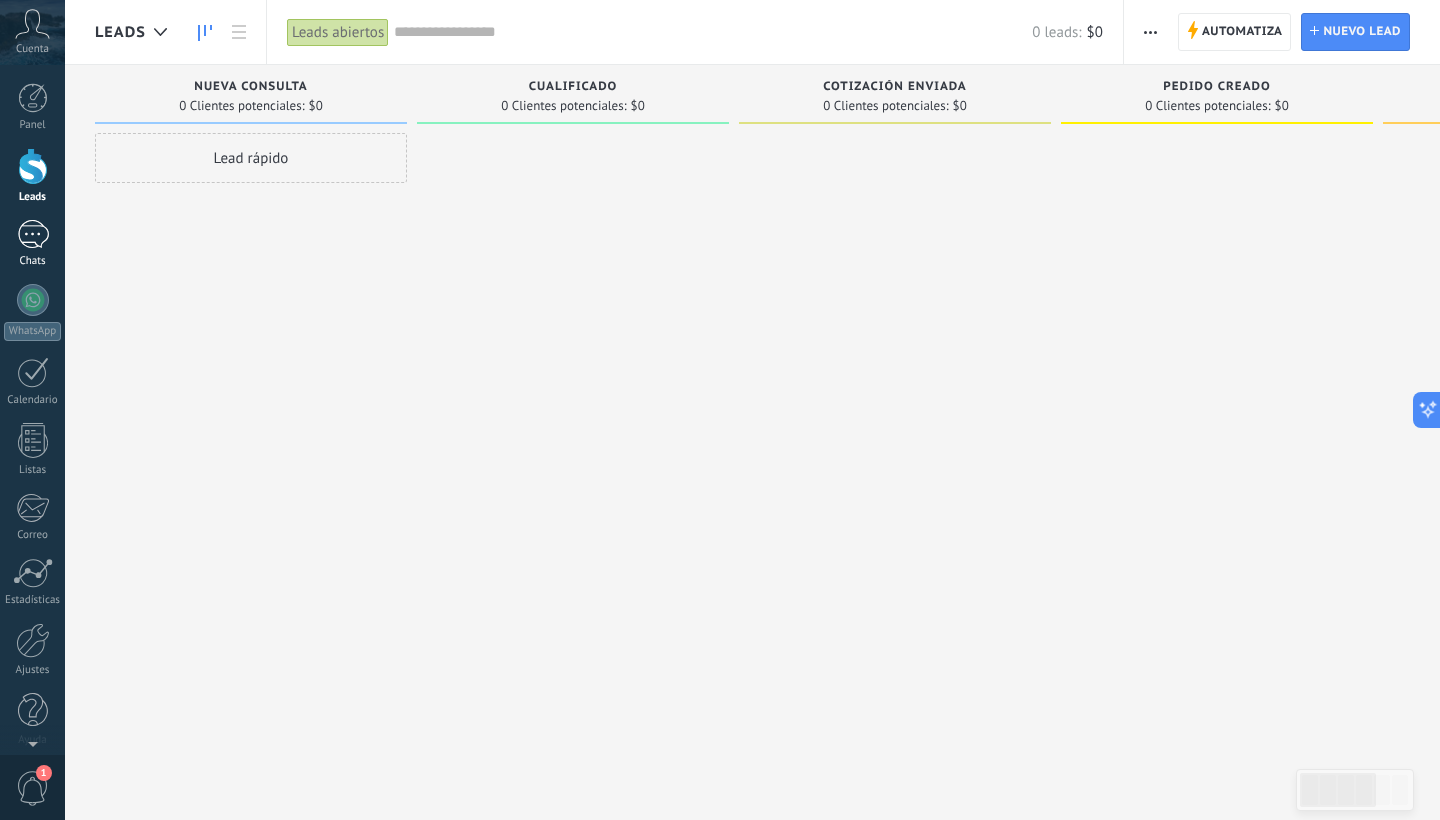 click on "Chats" at bounding box center (32, 244) 